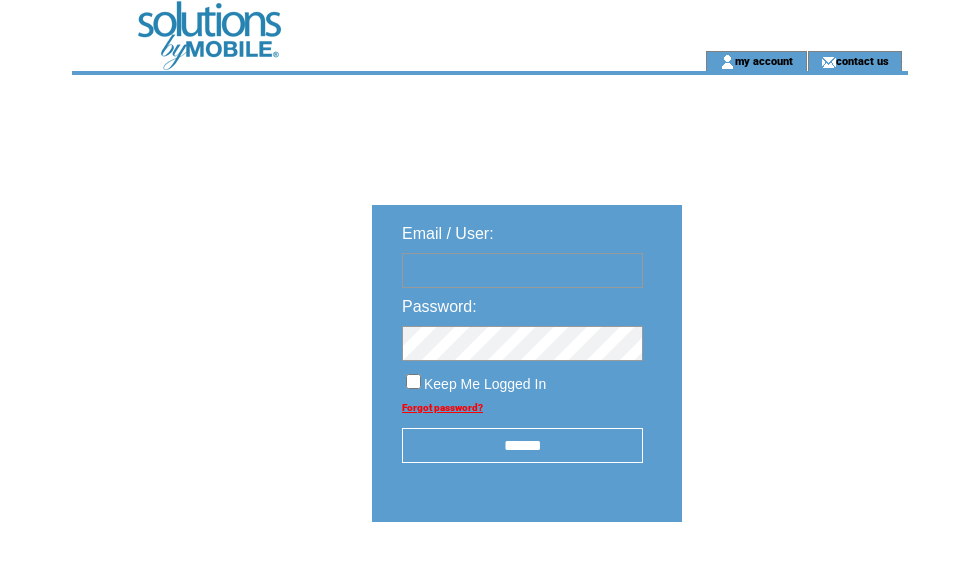 scroll, scrollTop: 0, scrollLeft: 0, axis: both 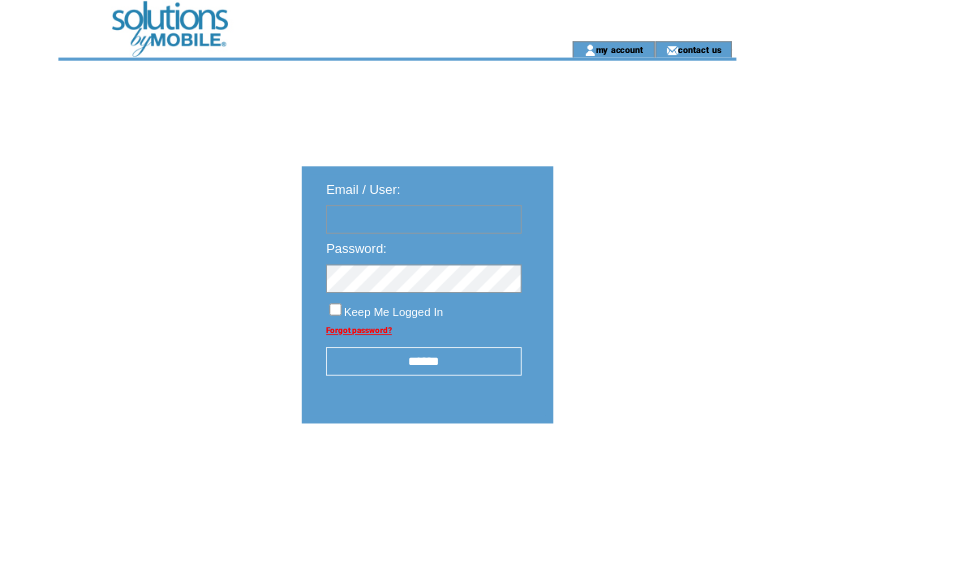 type on "**********" 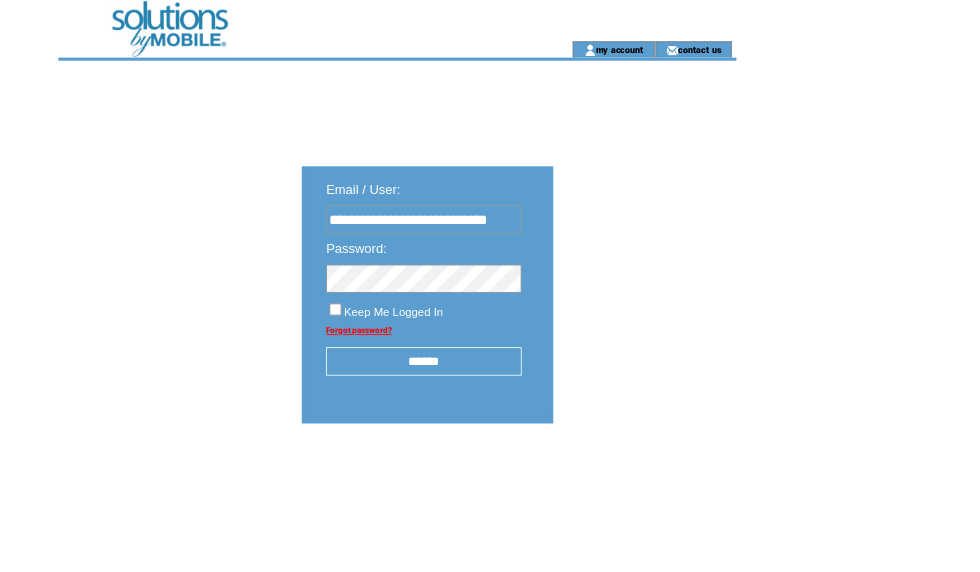 click on "******" at bounding box center (522, 445) 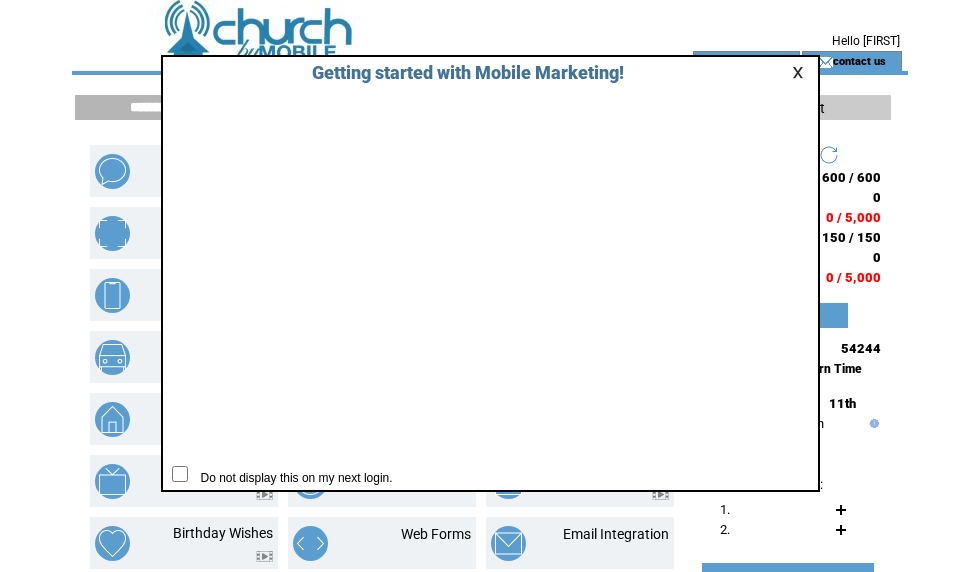 scroll, scrollTop: 0, scrollLeft: 0, axis: both 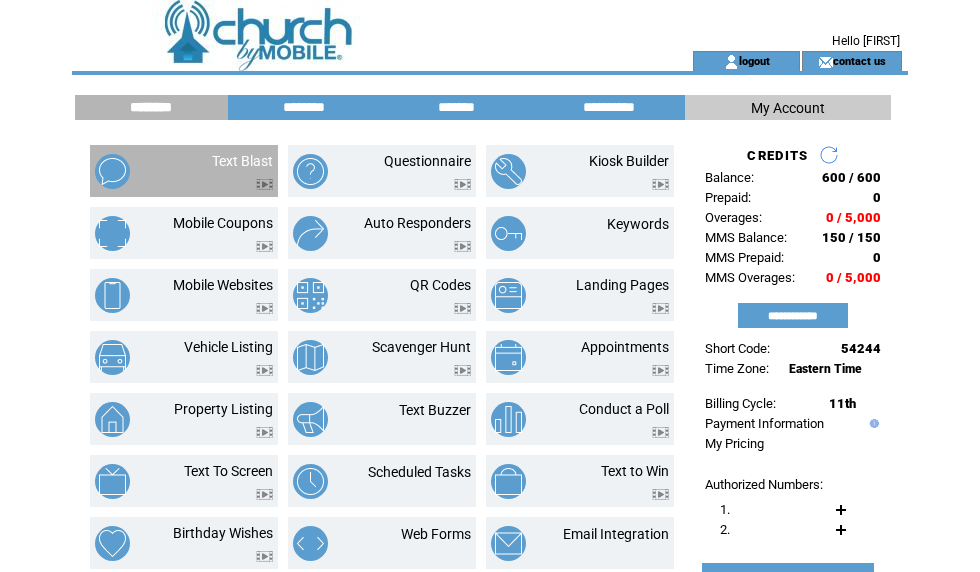 click on "Text Blast" at bounding box center (219, 171) 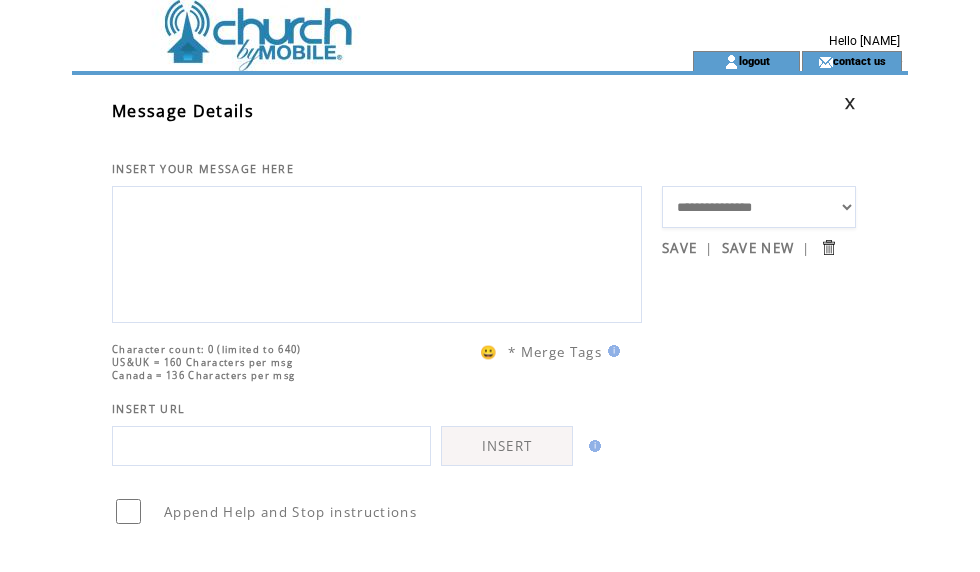 scroll, scrollTop: 0, scrollLeft: 0, axis: both 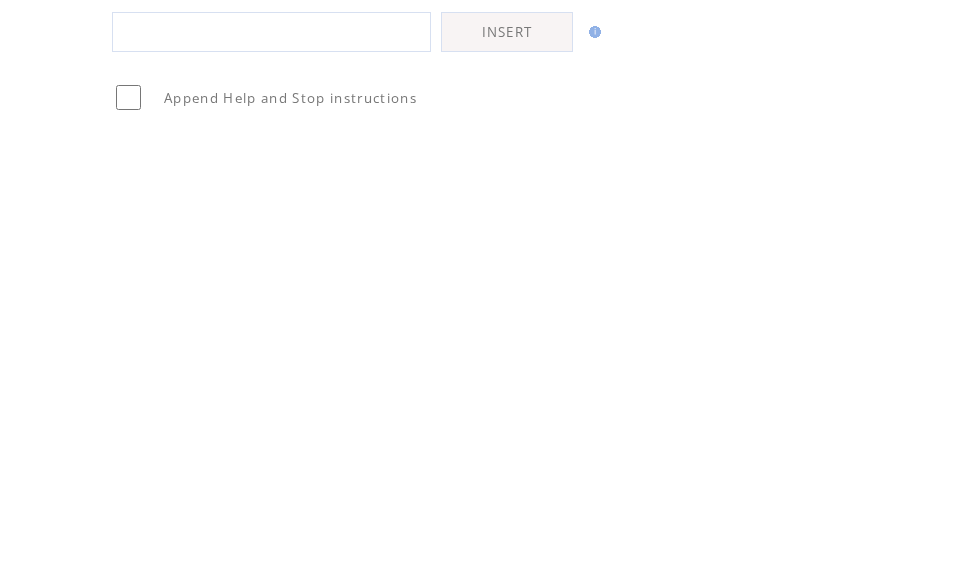 click at bounding box center (271, 446) 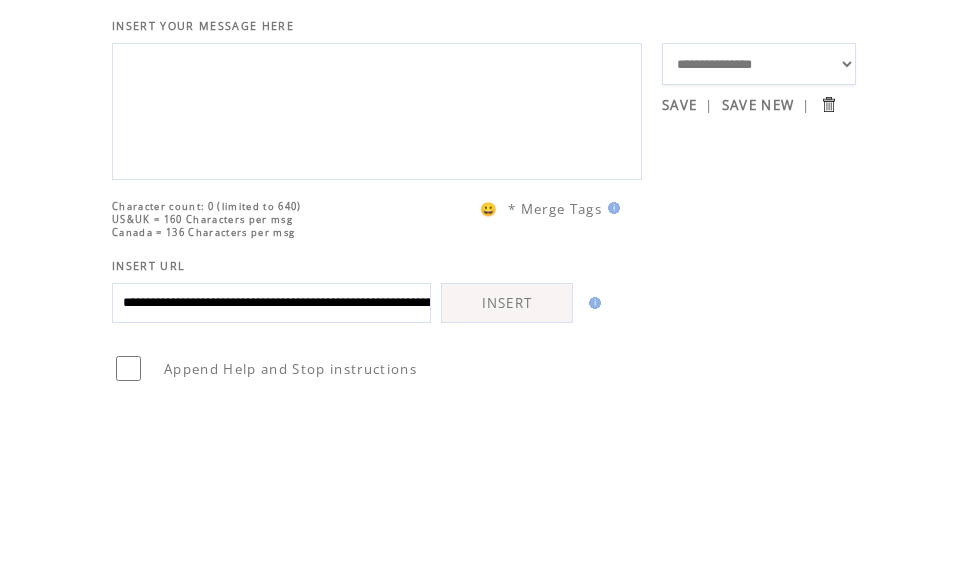 type on "**********" 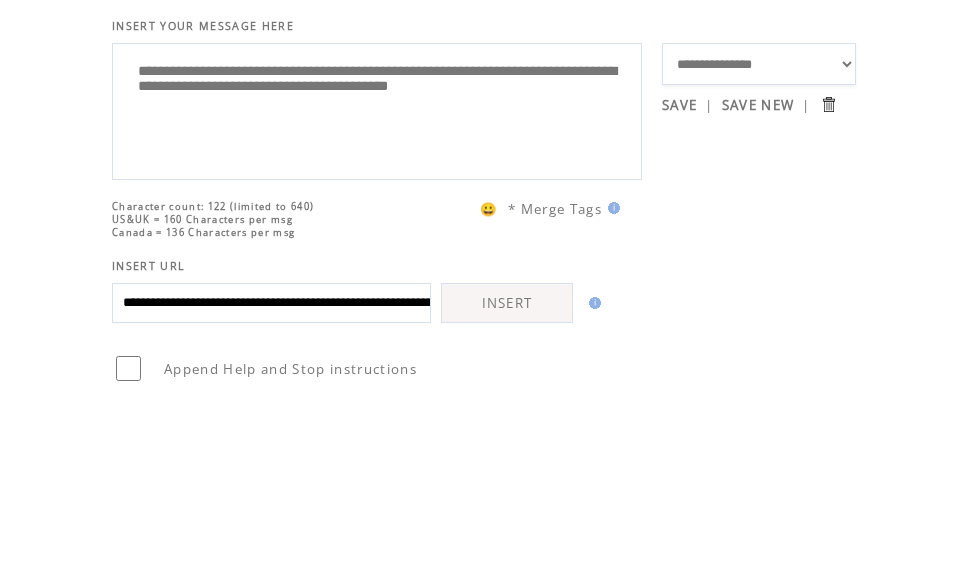 click on "**********" at bounding box center [377, 252] 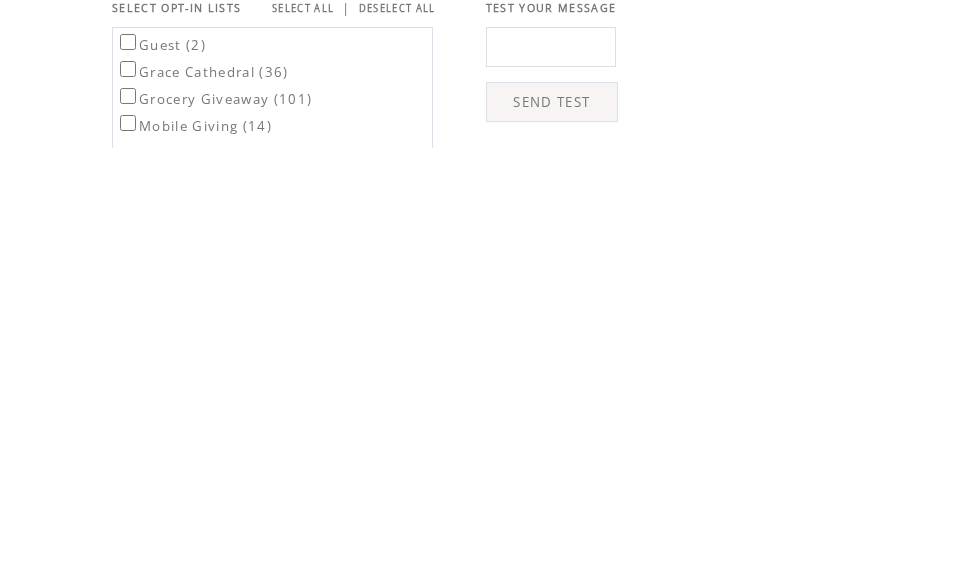 scroll, scrollTop: 290, scrollLeft: 0, axis: vertical 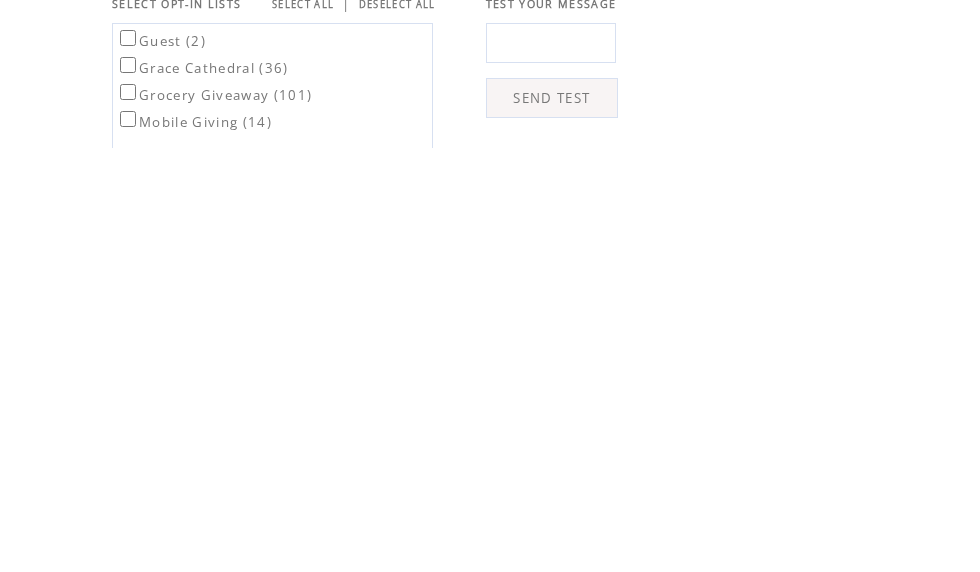 type on "**********" 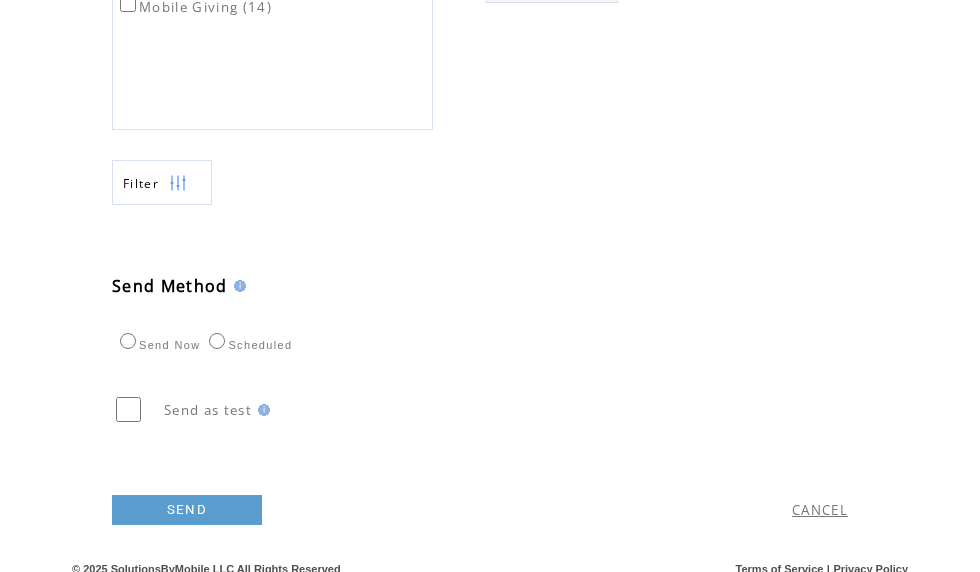 scroll, scrollTop: 830, scrollLeft: 0, axis: vertical 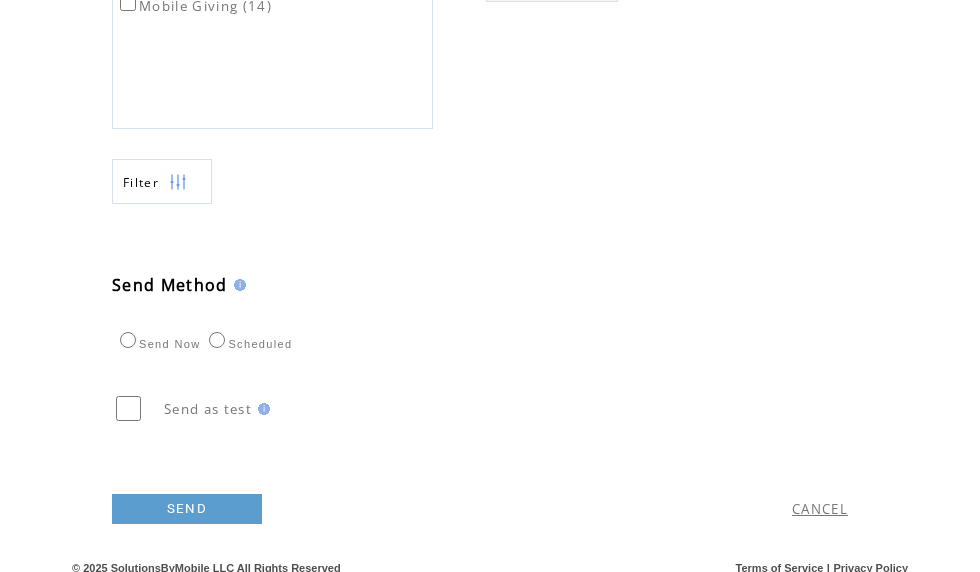 click on "SEND" at bounding box center [187, 509] 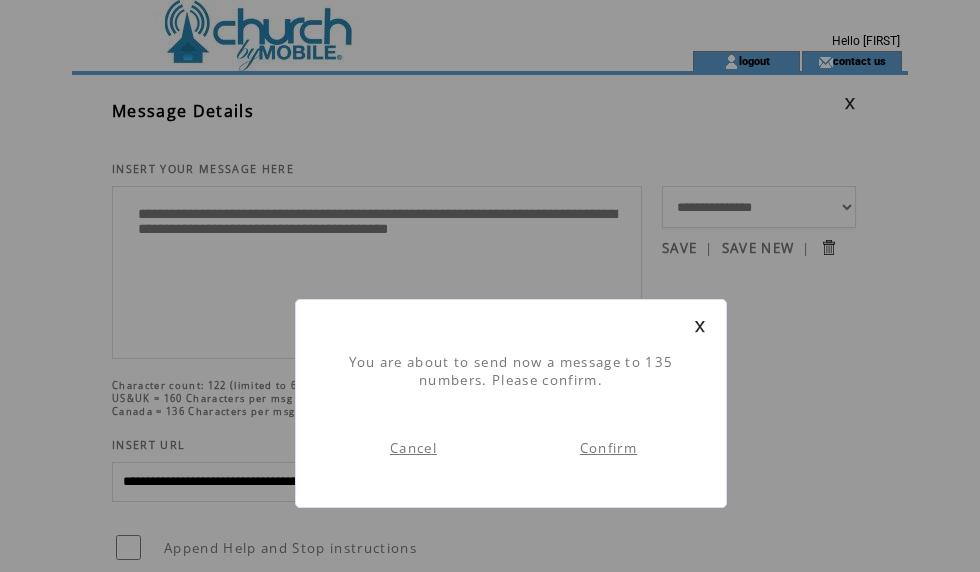 scroll, scrollTop: 1, scrollLeft: 0, axis: vertical 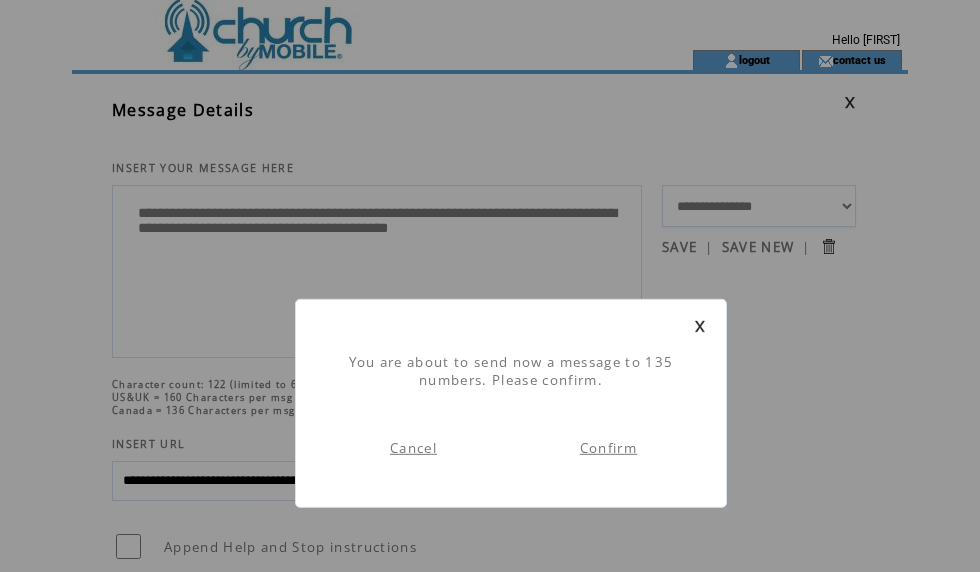 click on "Confirm" at bounding box center (608, 448) 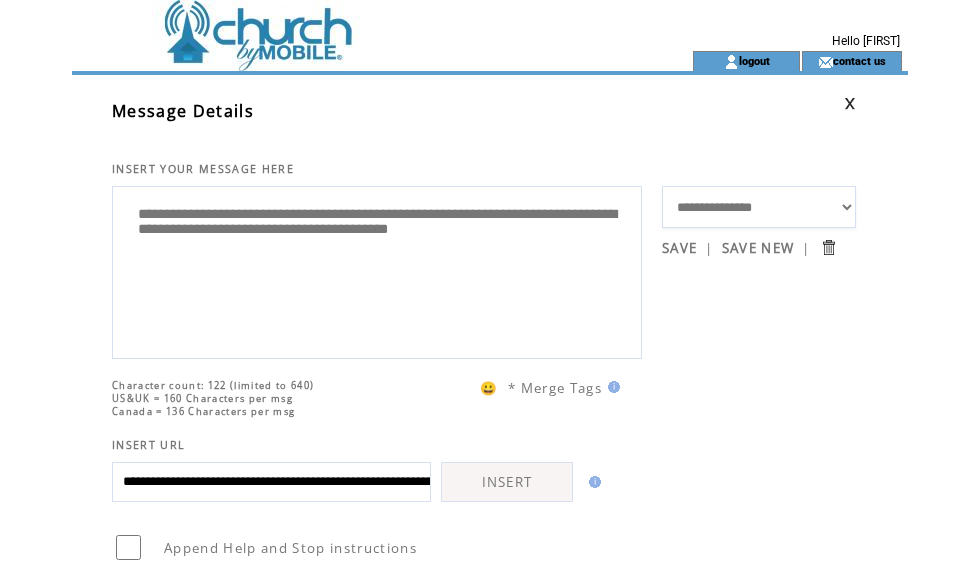 scroll, scrollTop: 1, scrollLeft: 0, axis: vertical 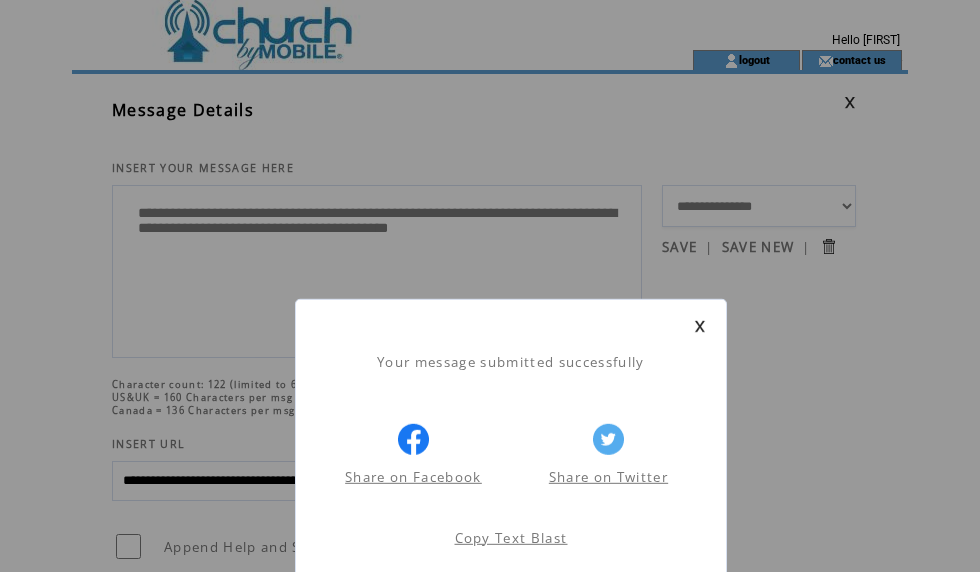 click at bounding box center [700, 326] 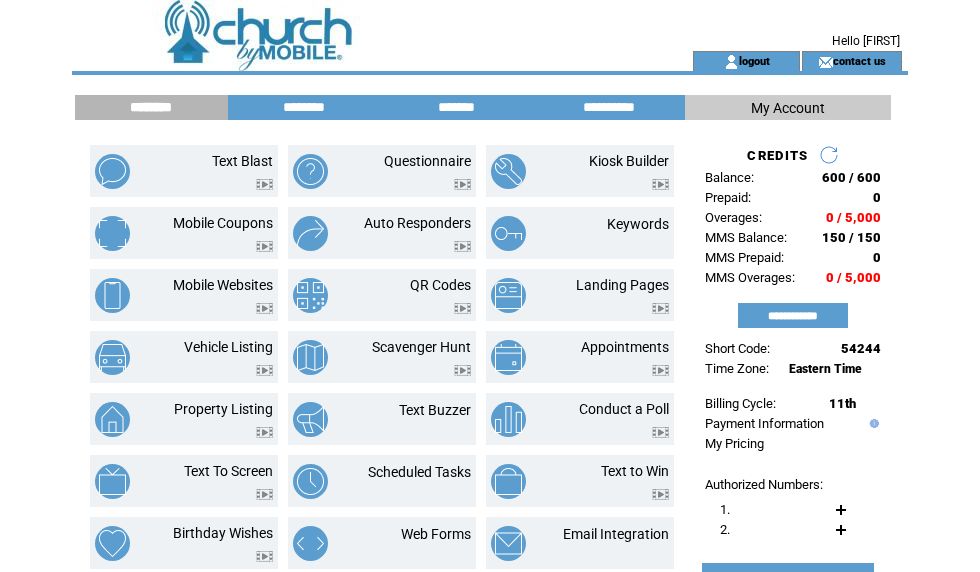 scroll, scrollTop: 0, scrollLeft: 0, axis: both 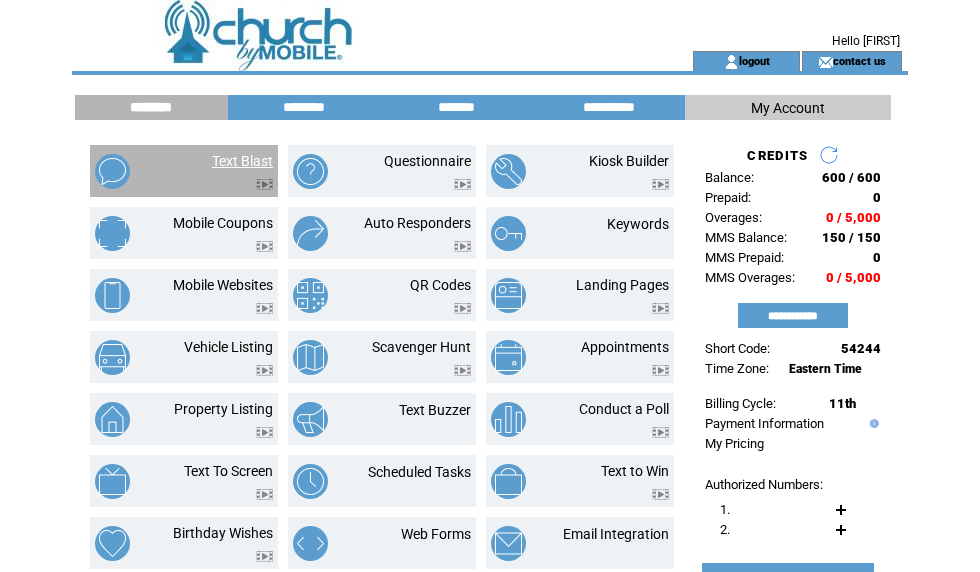 click on "Text Blast" at bounding box center (242, 161) 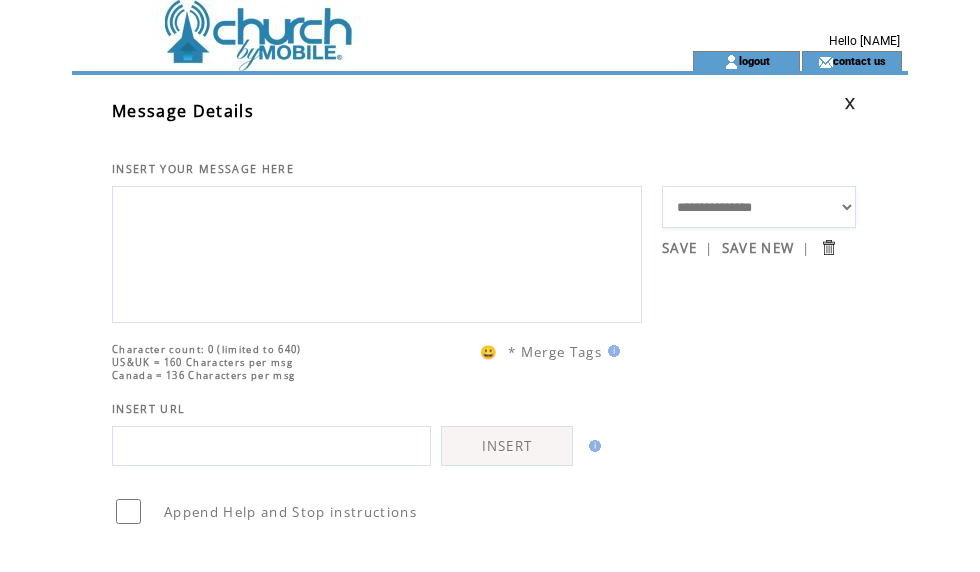 scroll, scrollTop: 0, scrollLeft: 0, axis: both 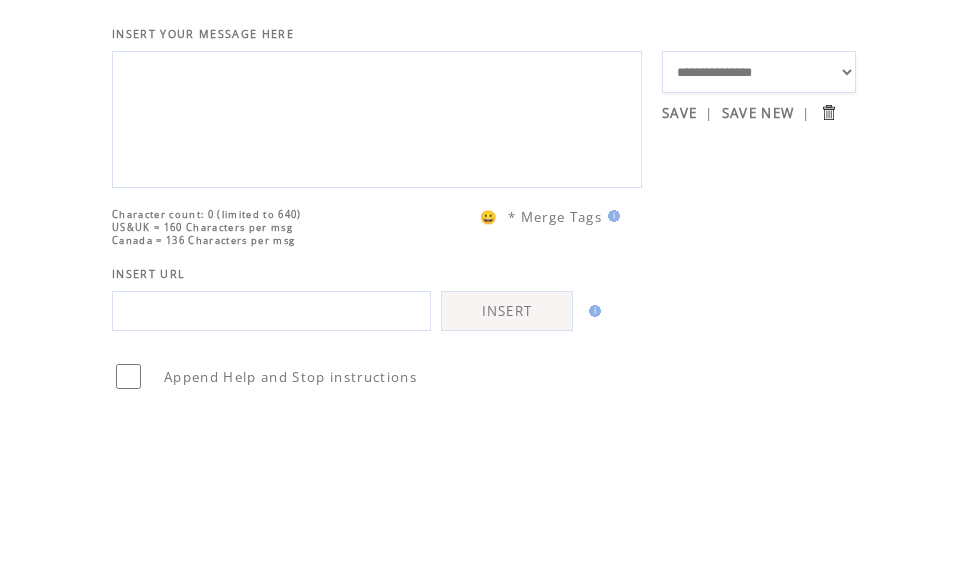 click at bounding box center [377, 252] 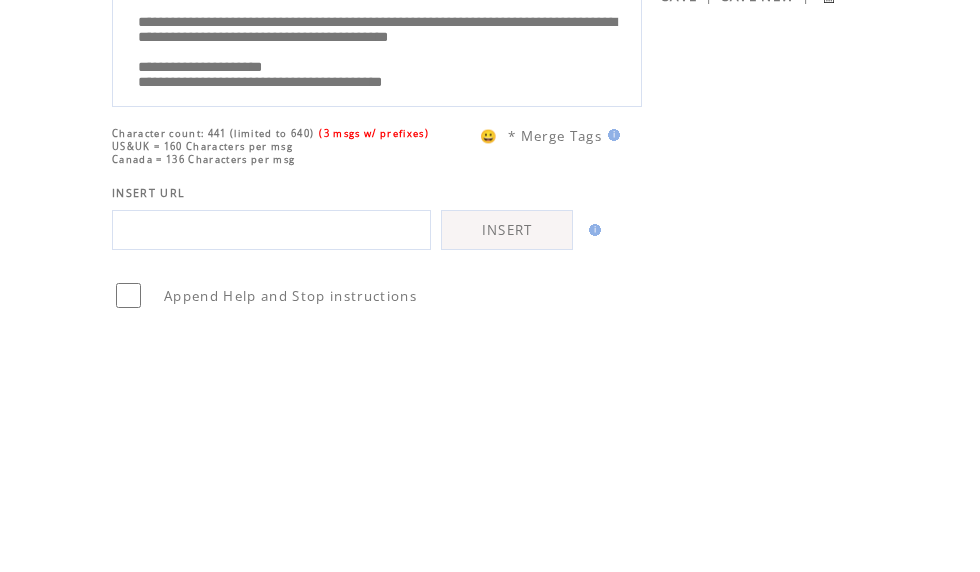 scroll, scrollTop: 0, scrollLeft: 0, axis: both 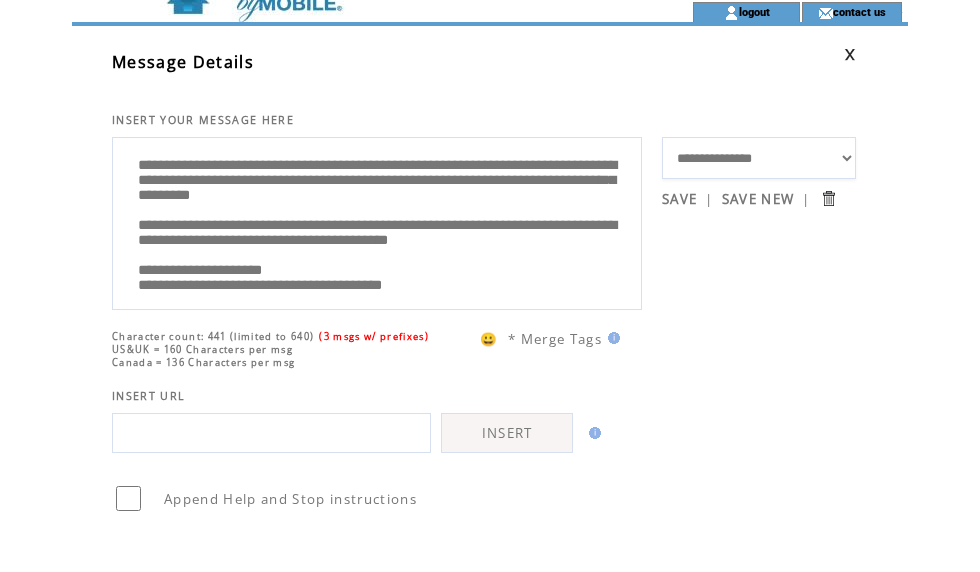 click on "**********" at bounding box center [377, 270] 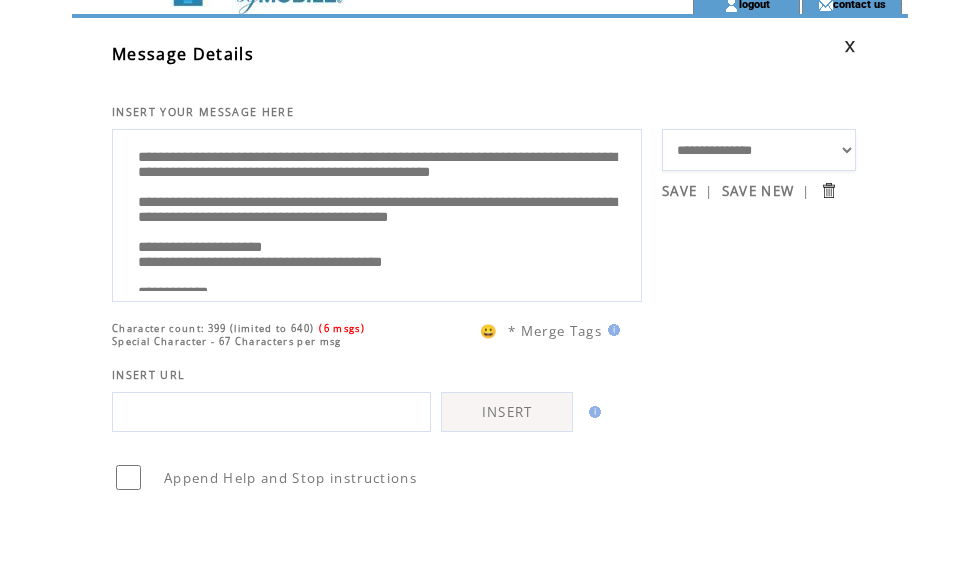 scroll, scrollTop: 0, scrollLeft: 0, axis: both 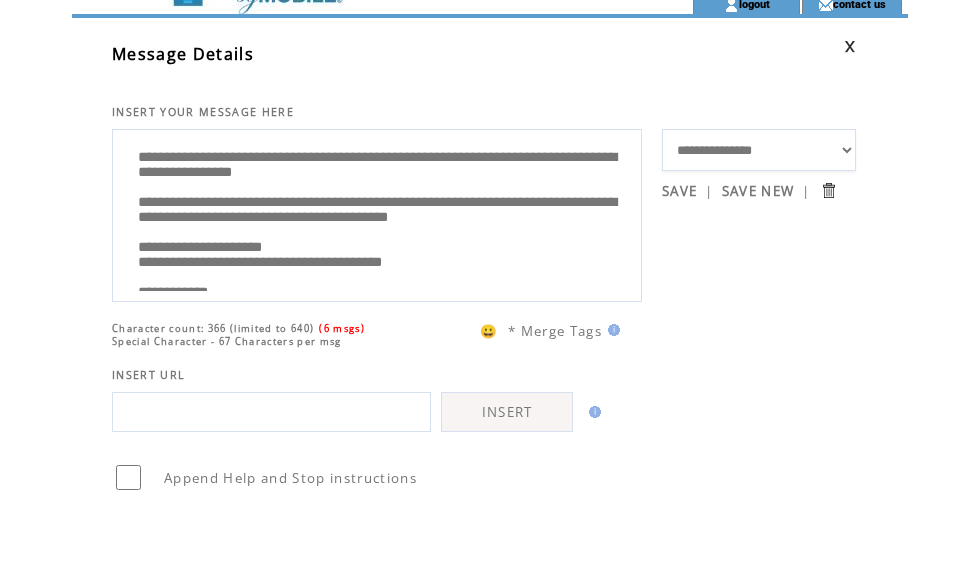 click on "**********" at bounding box center [377, 270] 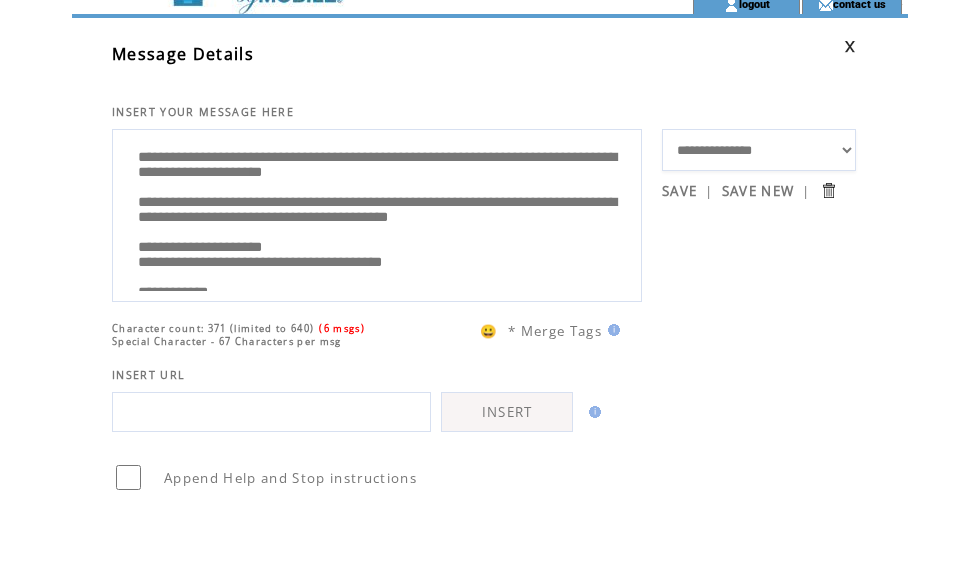 click on "**********" at bounding box center (377, 270) 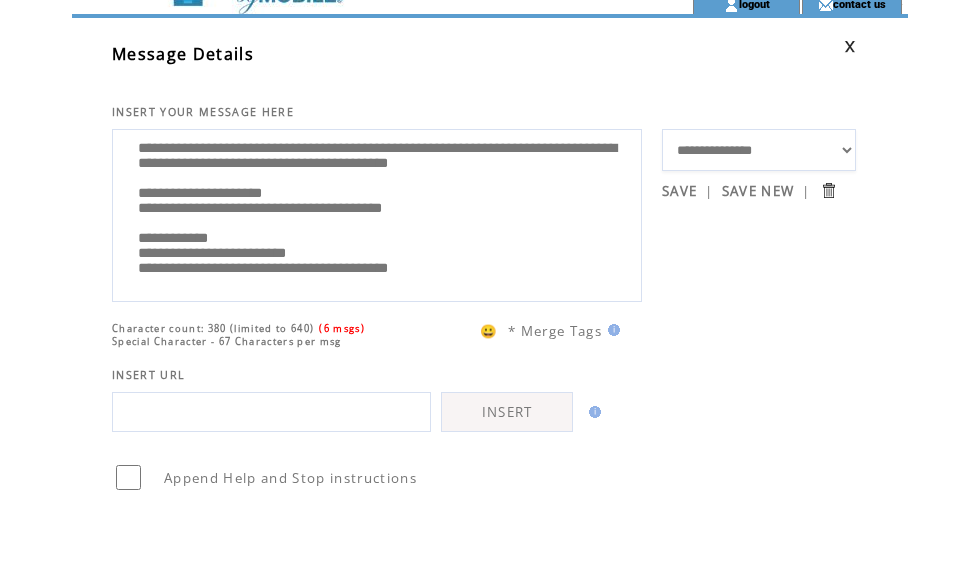 scroll, scrollTop: 68, scrollLeft: 0, axis: vertical 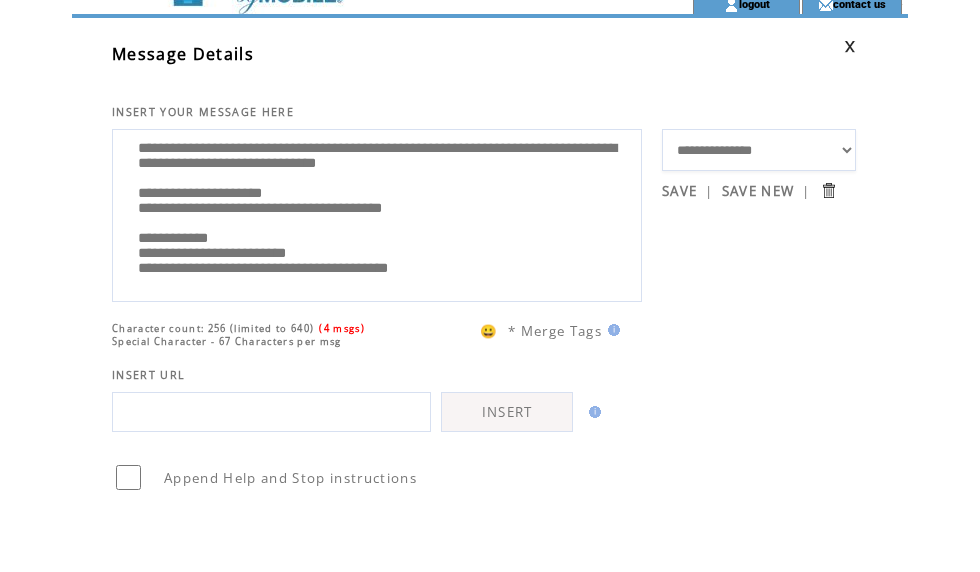 click on "**********" at bounding box center [377, 270] 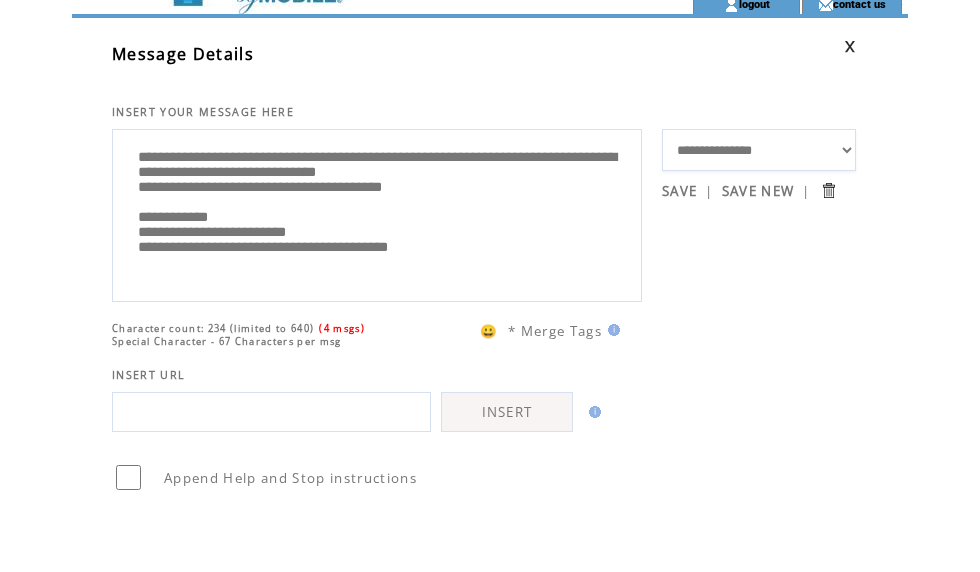 scroll, scrollTop: 17, scrollLeft: 0, axis: vertical 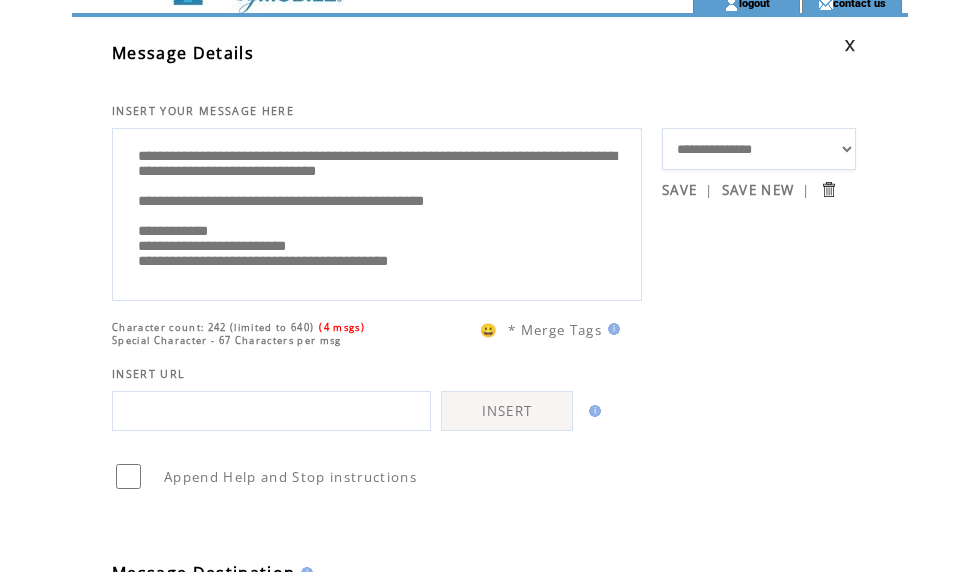 click on "**********" at bounding box center (377, 212) 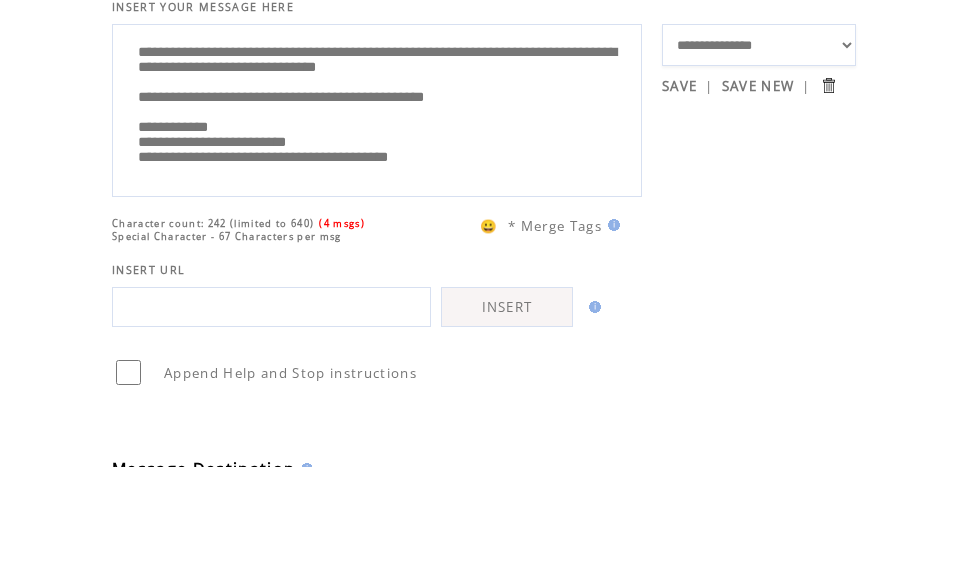click on "**********" at bounding box center [377, 213] 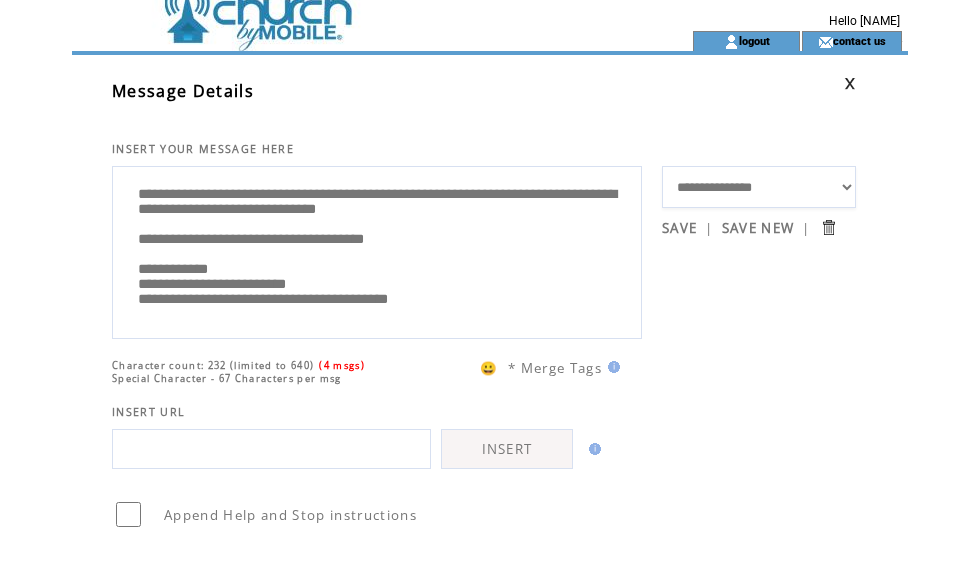scroll, scrollTop: 0, scrollLeft: 0, axis: both 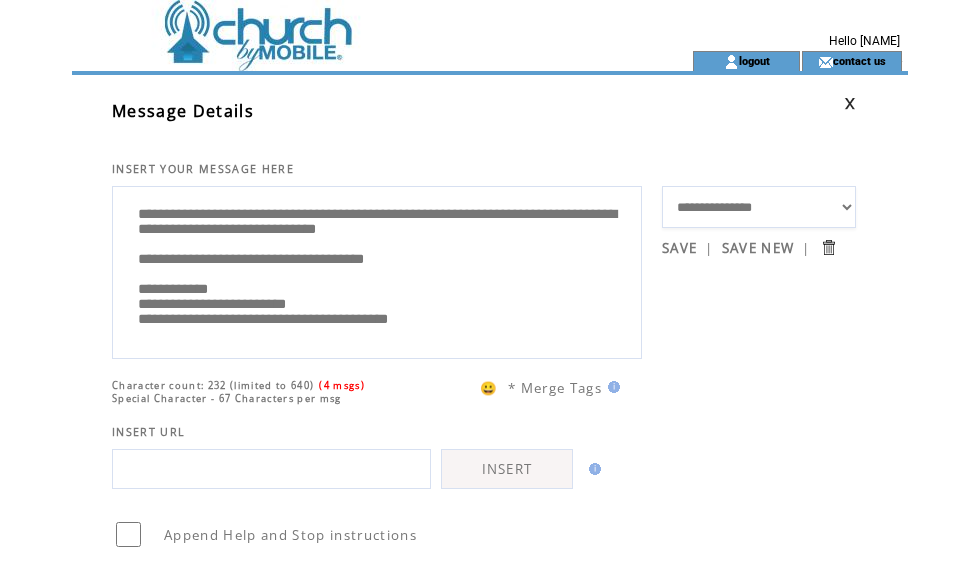 click on "**********" at bounding box center (377, 270) 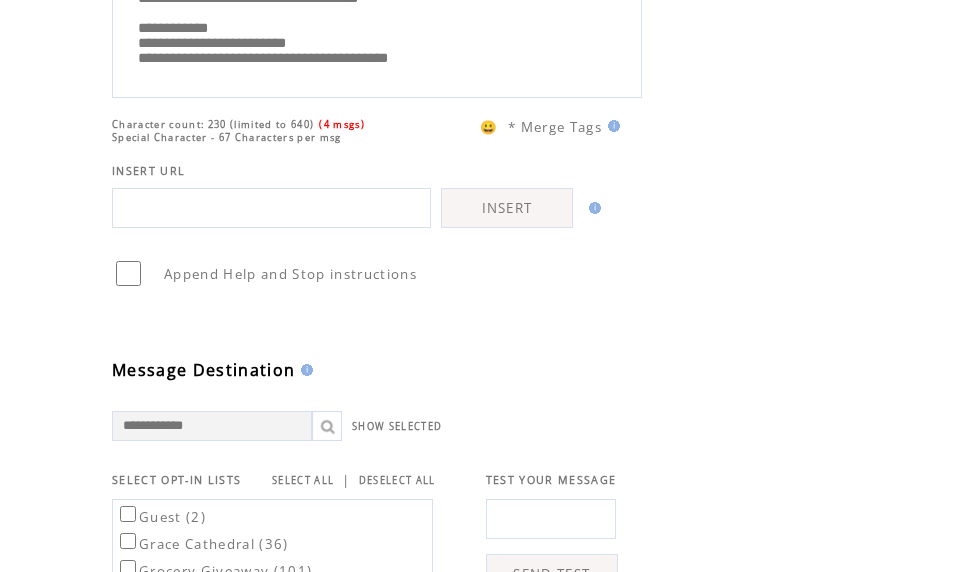 scroll, scrollTop: 262, scrollLeft: 0, axis: vertical 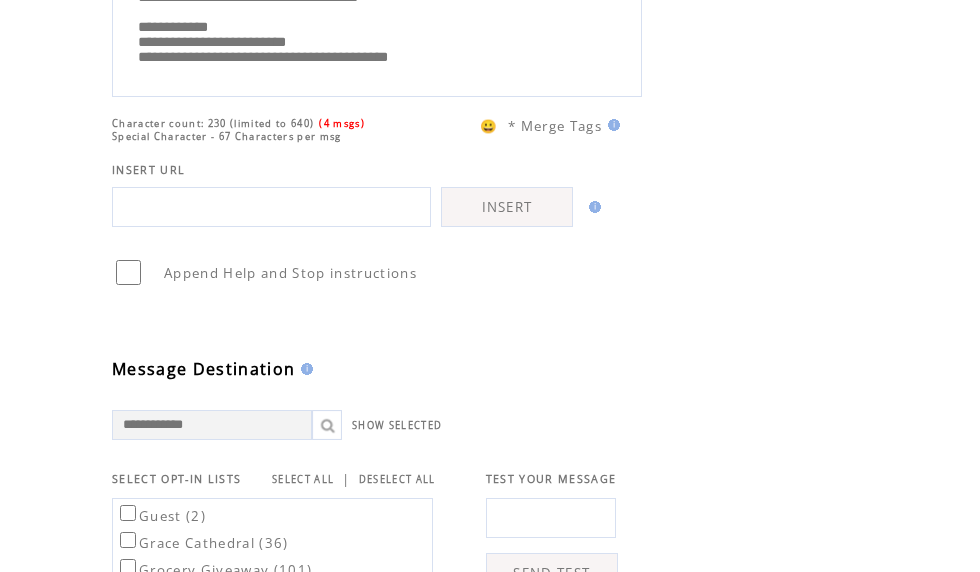 type on "**********" 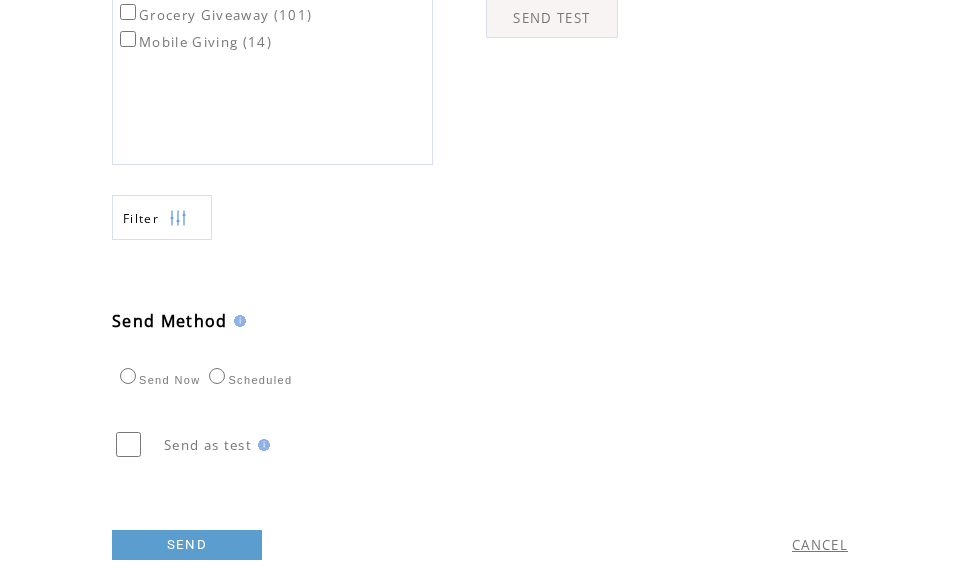 scroll, scrollTop: 817, scrollLeft: 0, axis: vertical 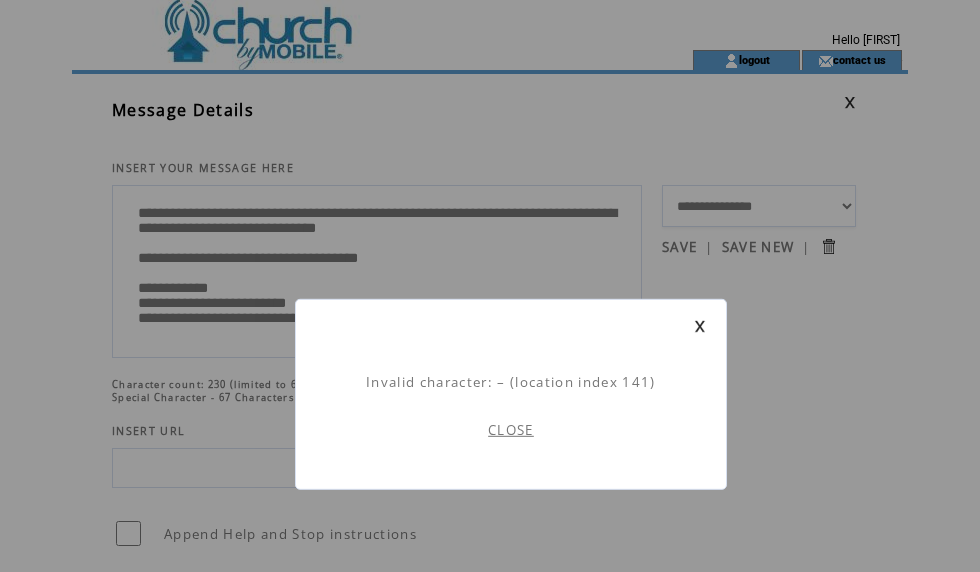 click at bounding box center (700, 326) 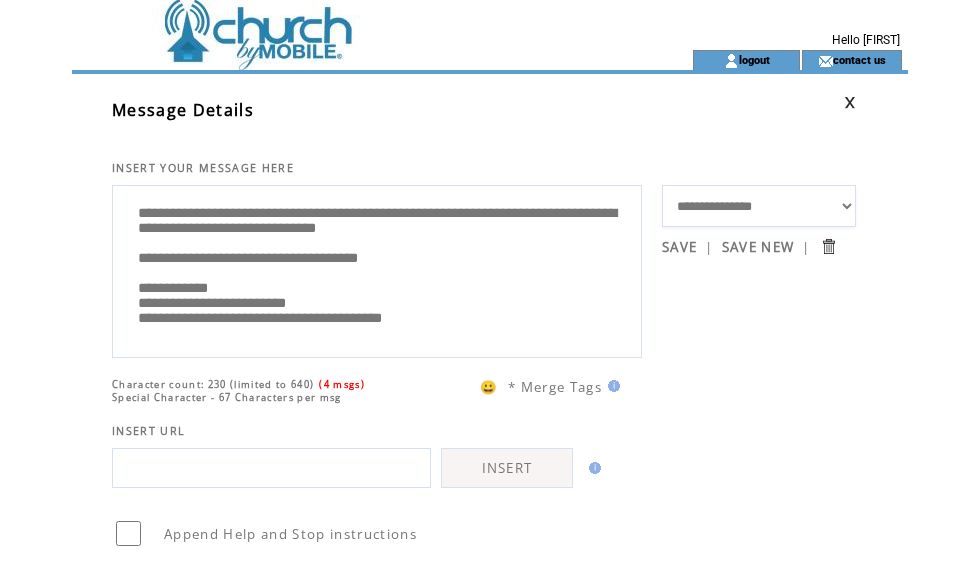 scroll, scrollTop: 0, scrollLeft: 0, axis: both 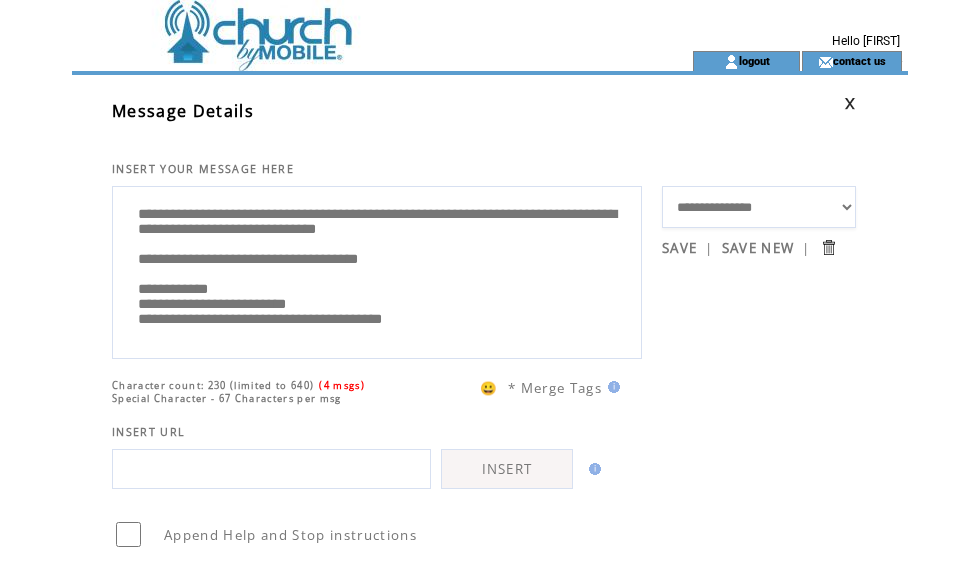 click on "**********" at bounding box center [377, 270] 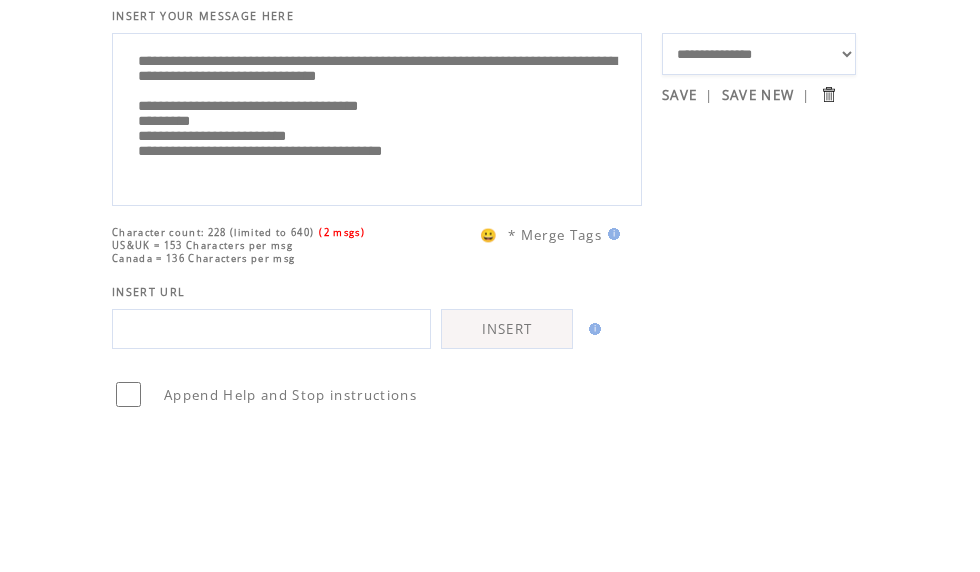 scroll, scrollTop: 21, scrollLeft: 0, axis: vertical 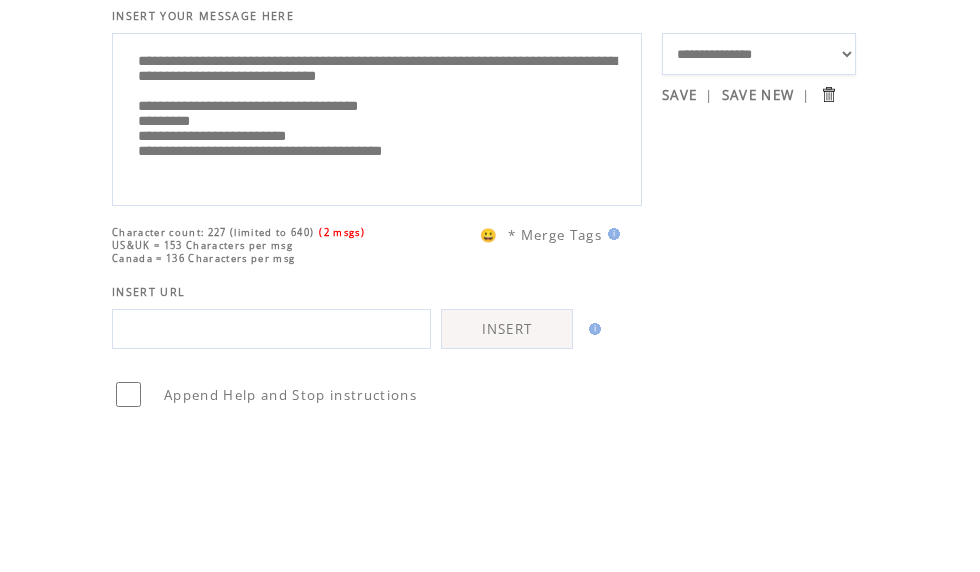 click on "**********" at bounding box center (377, 270) 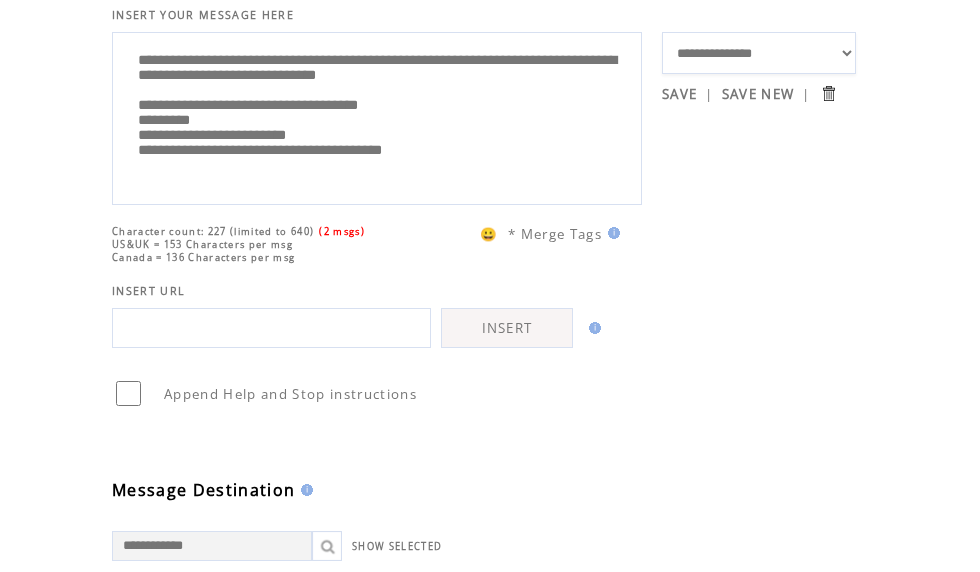 scroll, scrollTop: 8, scrollLeft: 0, axis: vertical 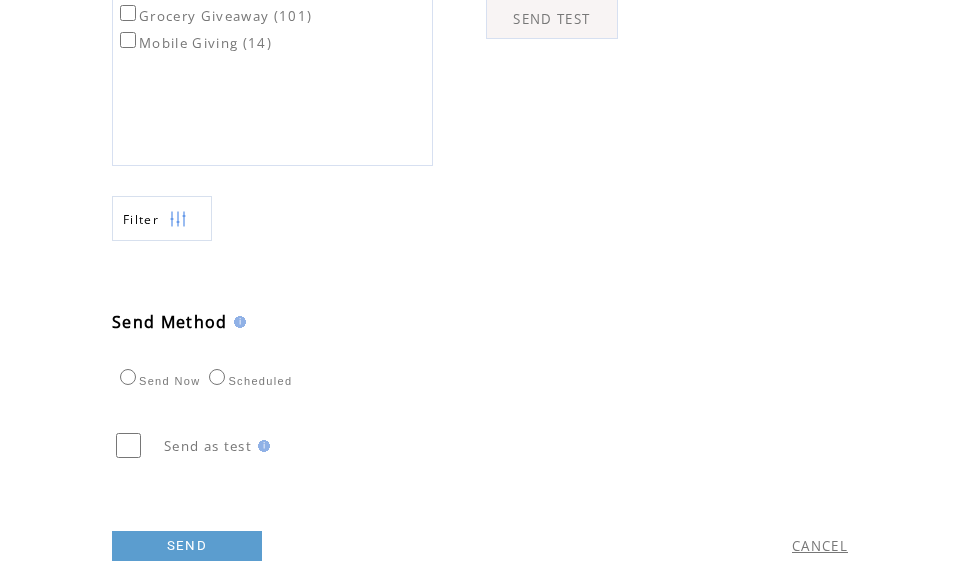 type on "**********" 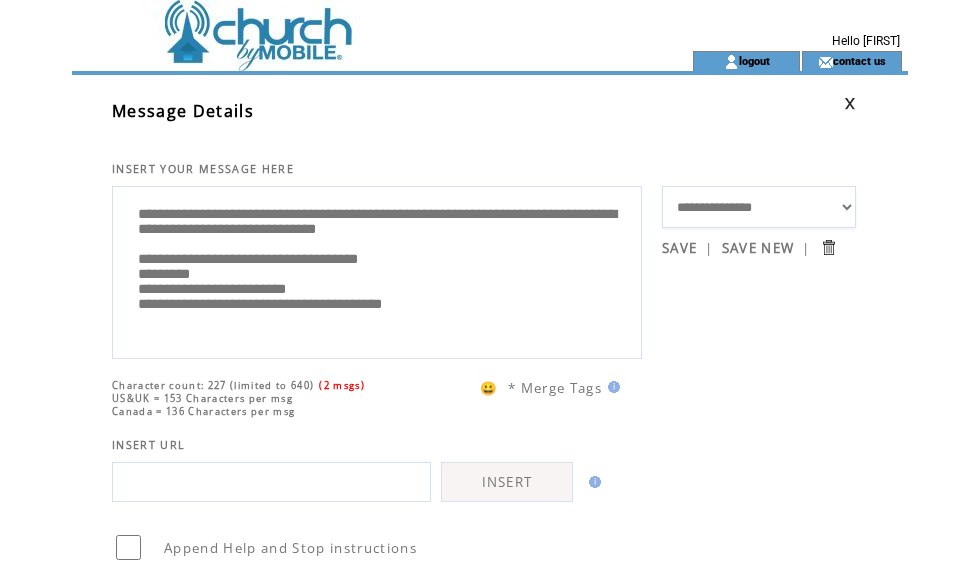 scroll, scrollTop: 0, scrollLeft: 0, axis: both 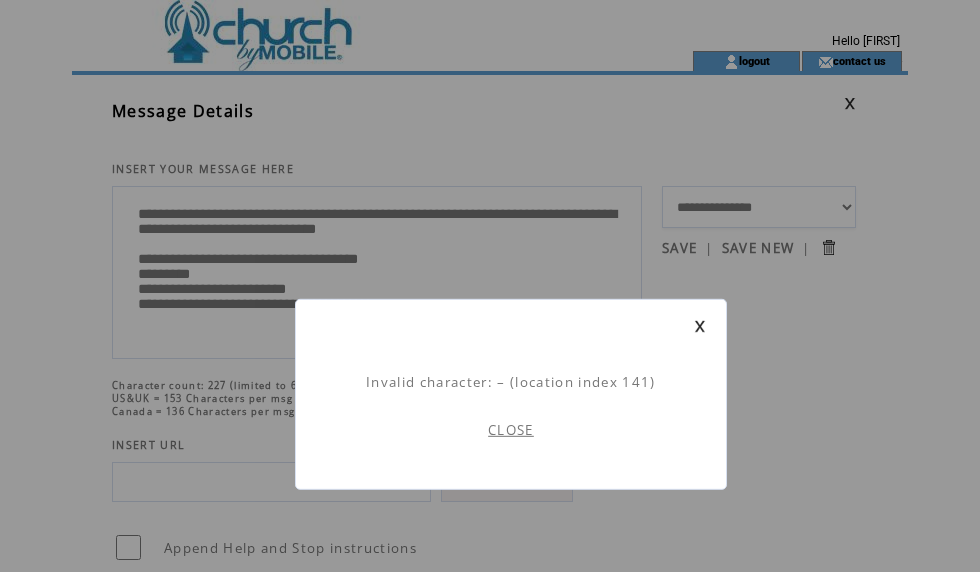 click on "CLOSE" at bounding box center [511, 430] 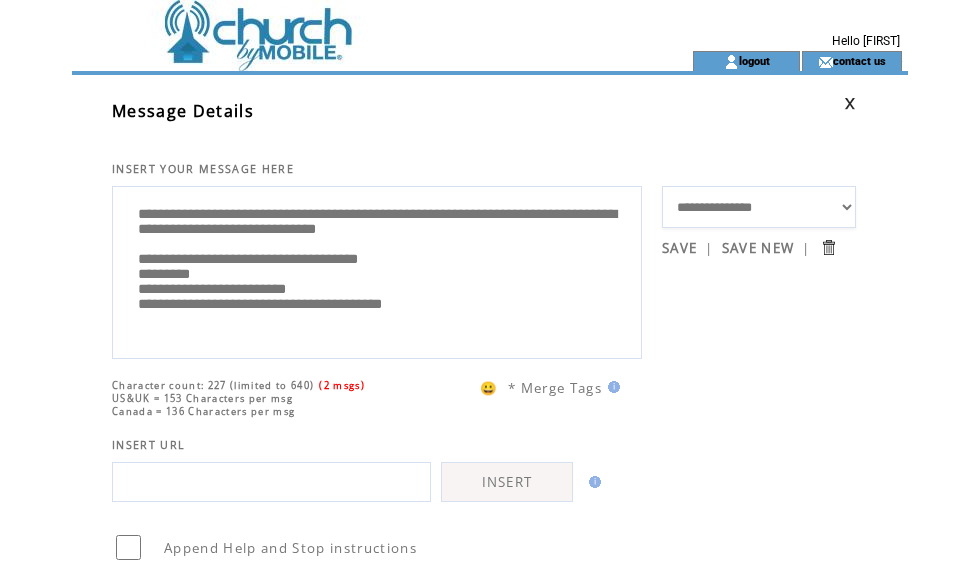 scroll, scrollTop: 0, scrollLeft: 0, axis: both 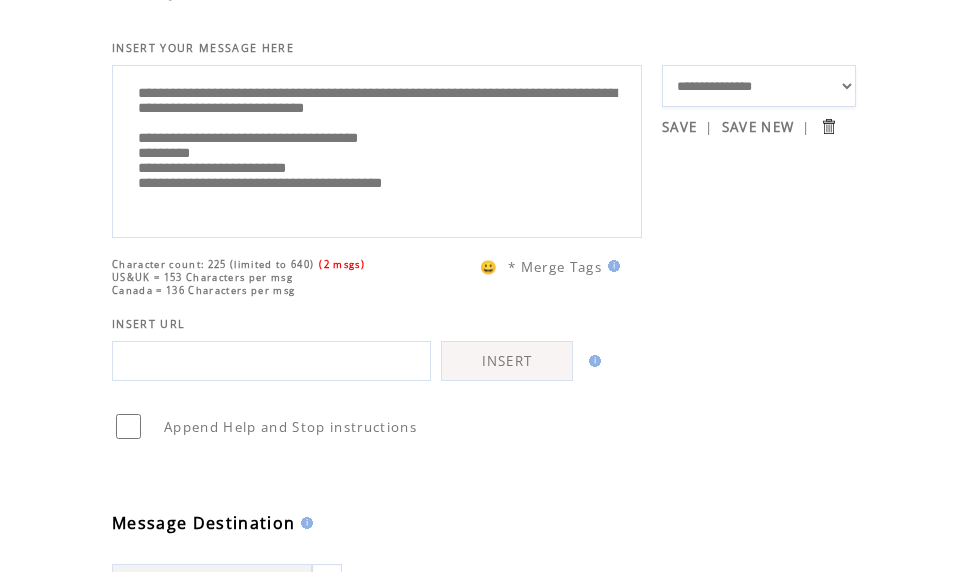 click on "**********" at bounding box center (377, 149) 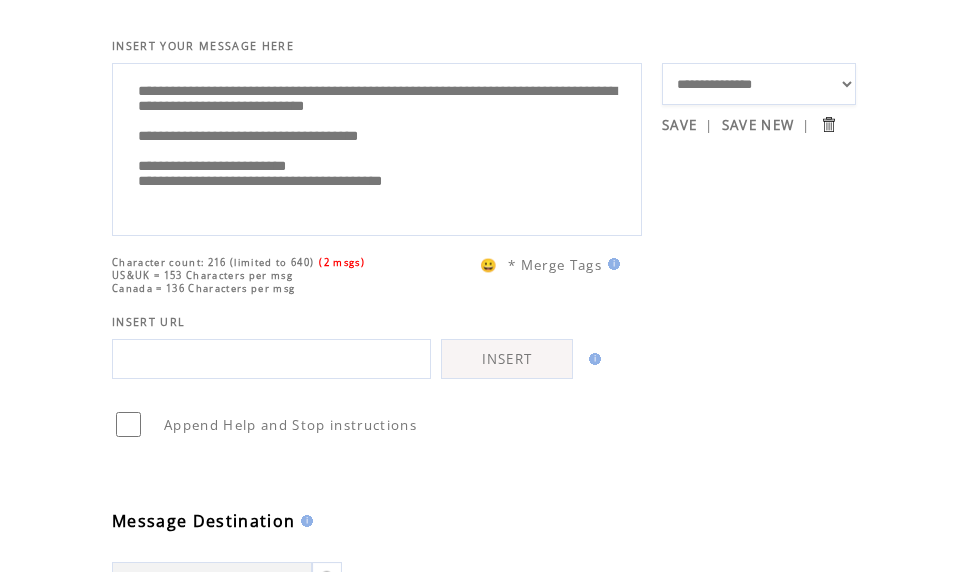 scroll, scrollTop: 121, scrollLeft: 0, axis: vertical 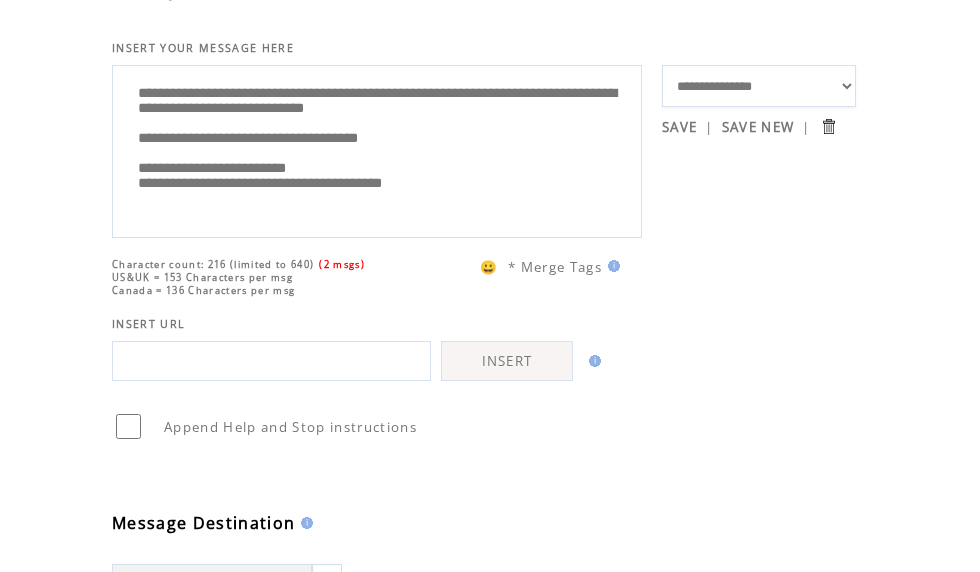 click on "**********" at bounding box center (377, 149) 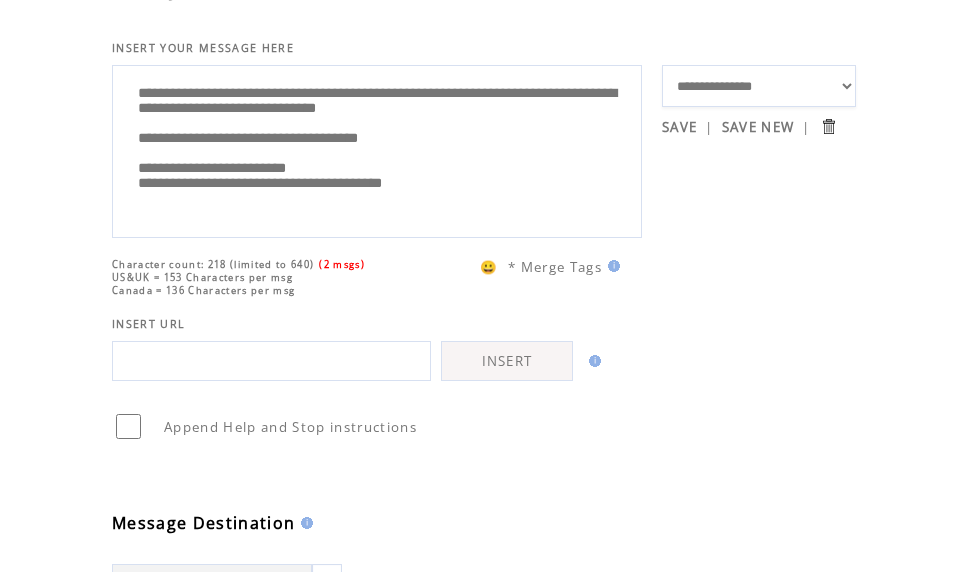 click on "**********" at bounding box center (377, 149) 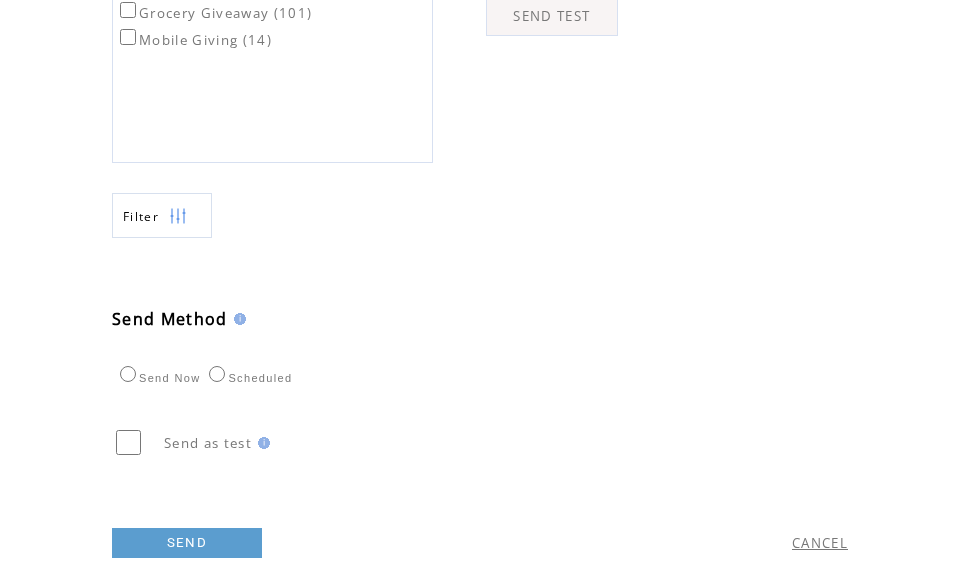 scroll, scrollTop: 829, scrollLeft: 0, axis: vertical 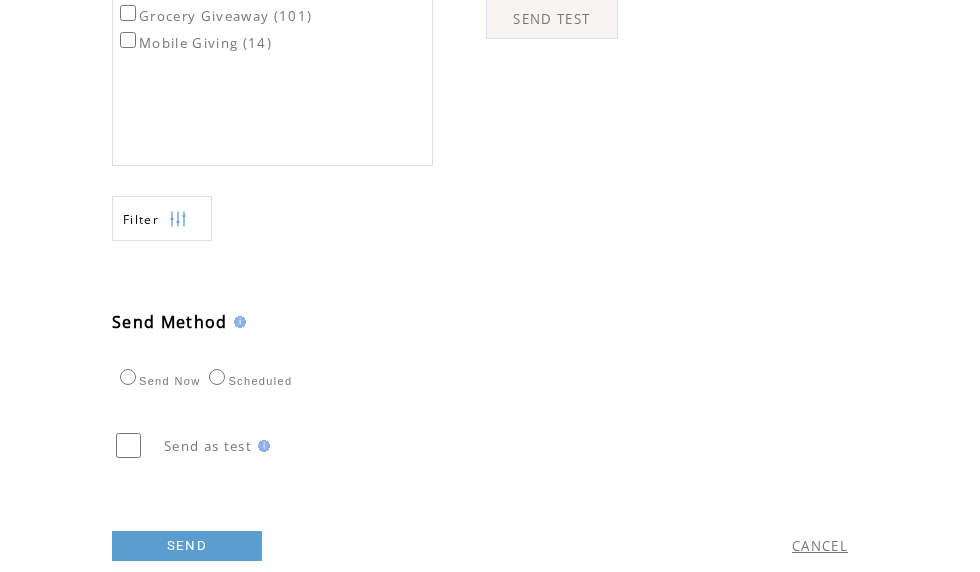 type on "**********" 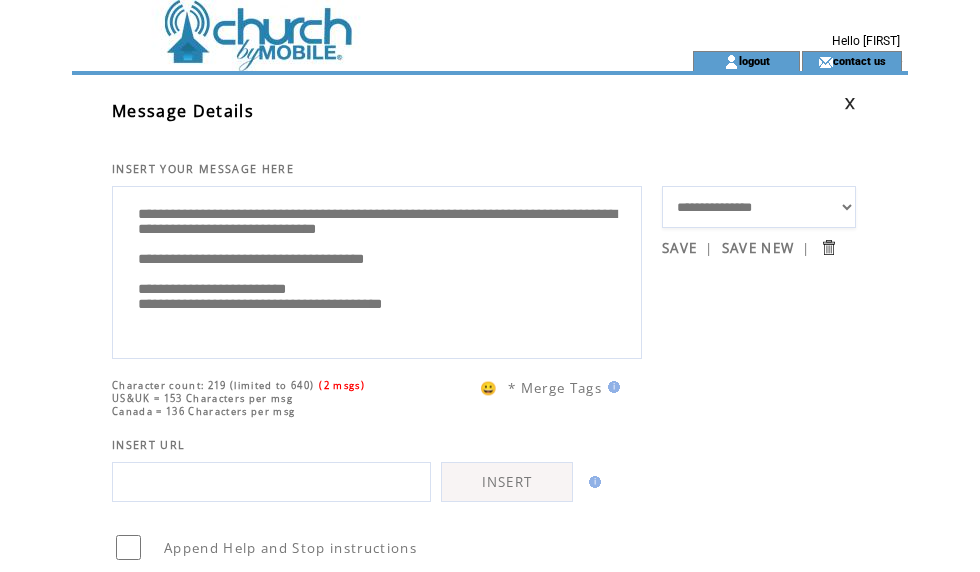scroll, scrollTop: 1, scrollLeft: 0, axis: vertical 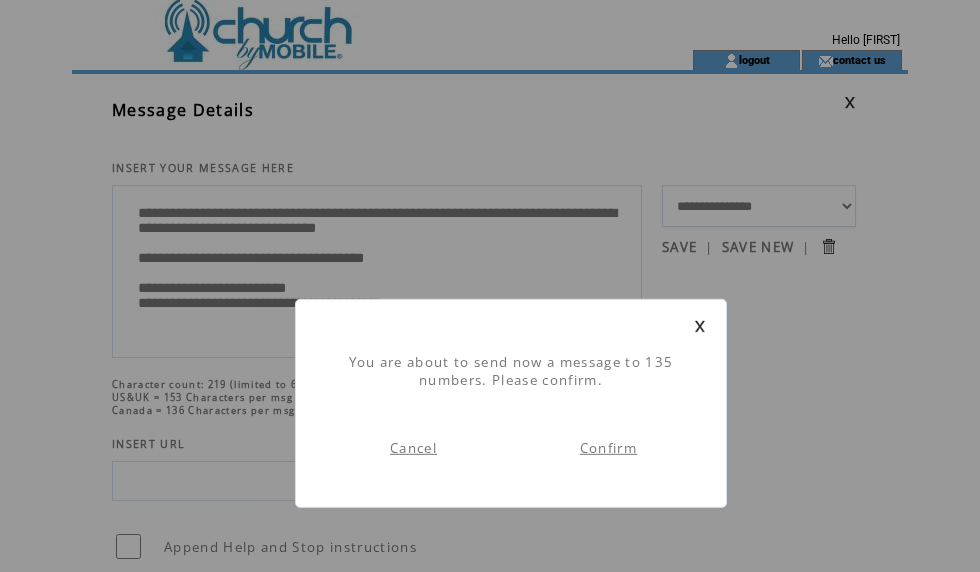 click on "Confirm" at bounding box center (608, 448) 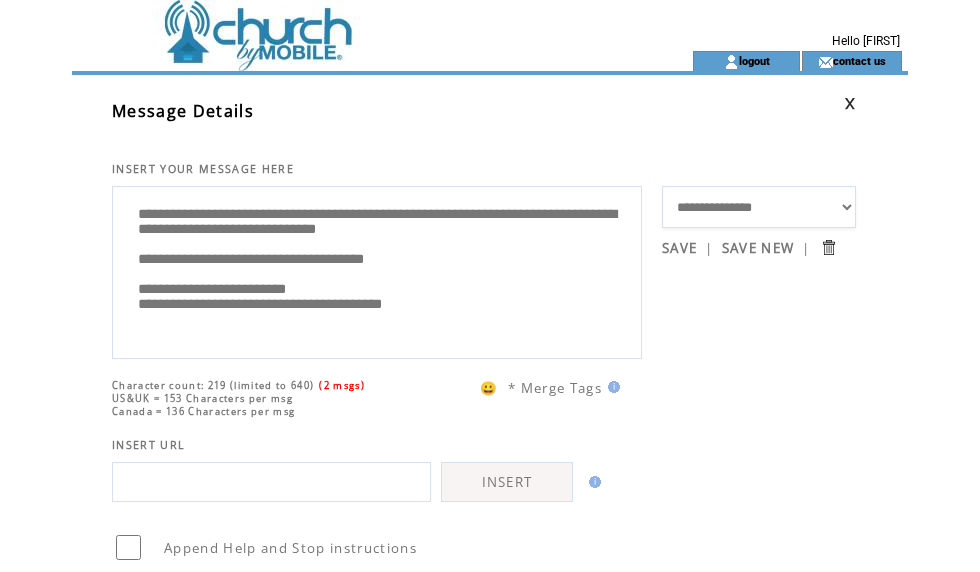 scroll, scrollTop: 0, scrollLeft: 0, axis: both 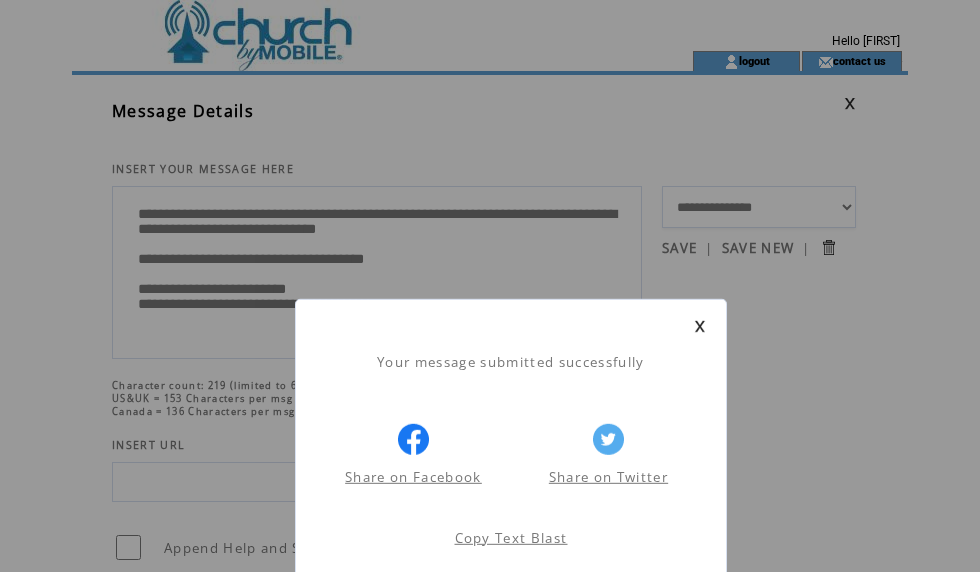 click at bounding box center (511, 326) 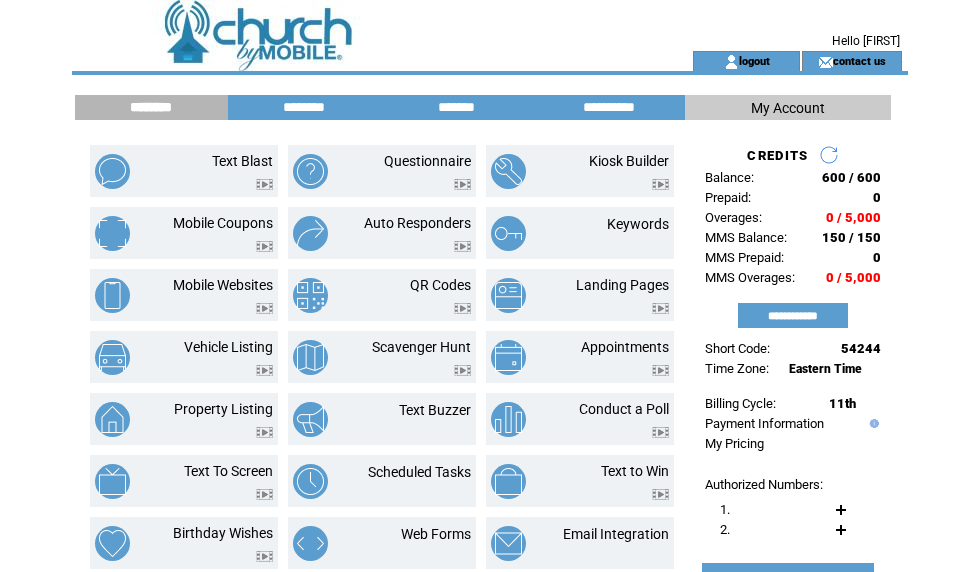 scroll, scrollTop: 0, scrollLeft: 0, axis: both 